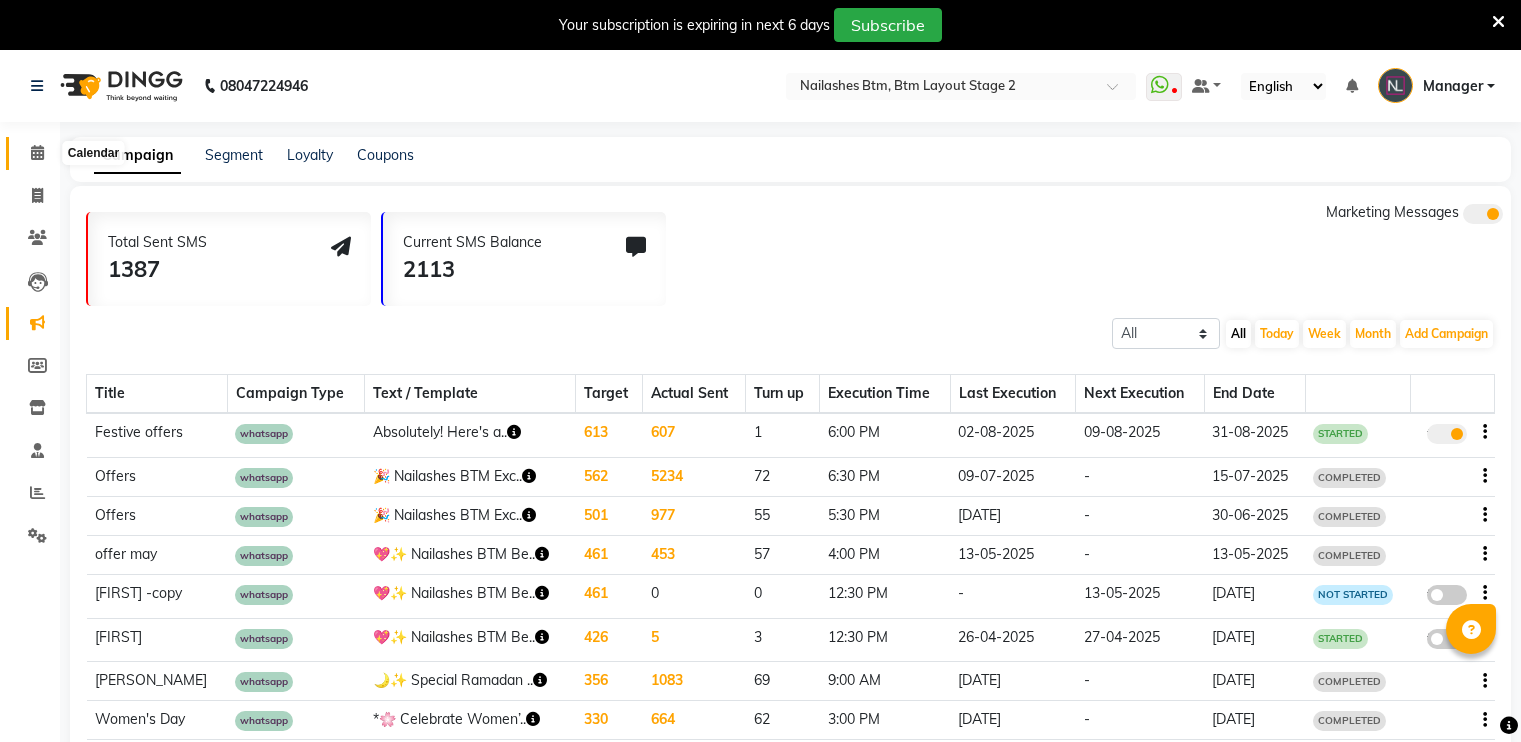 scroll, scrollTop: 0, scrollLeft: 0, axis: both 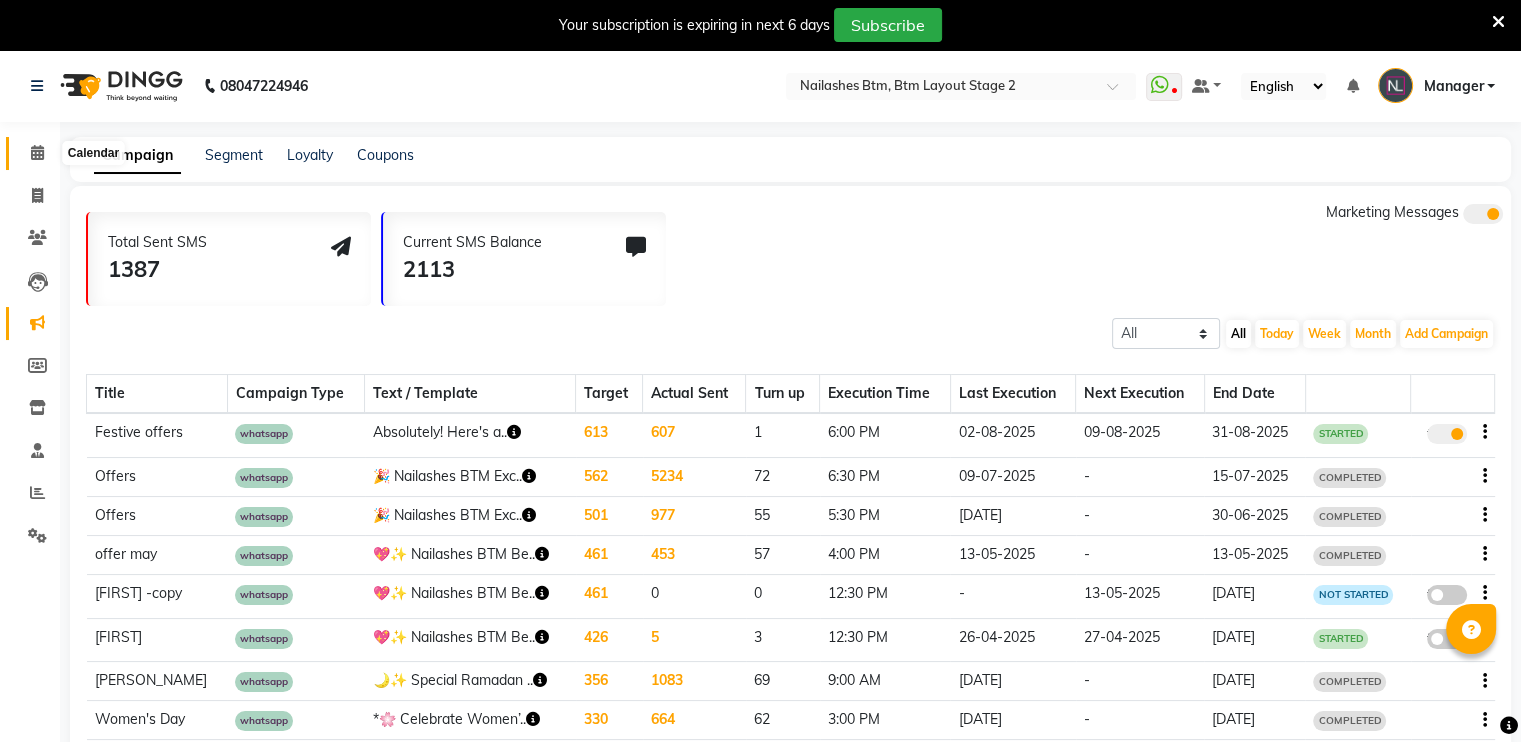 click 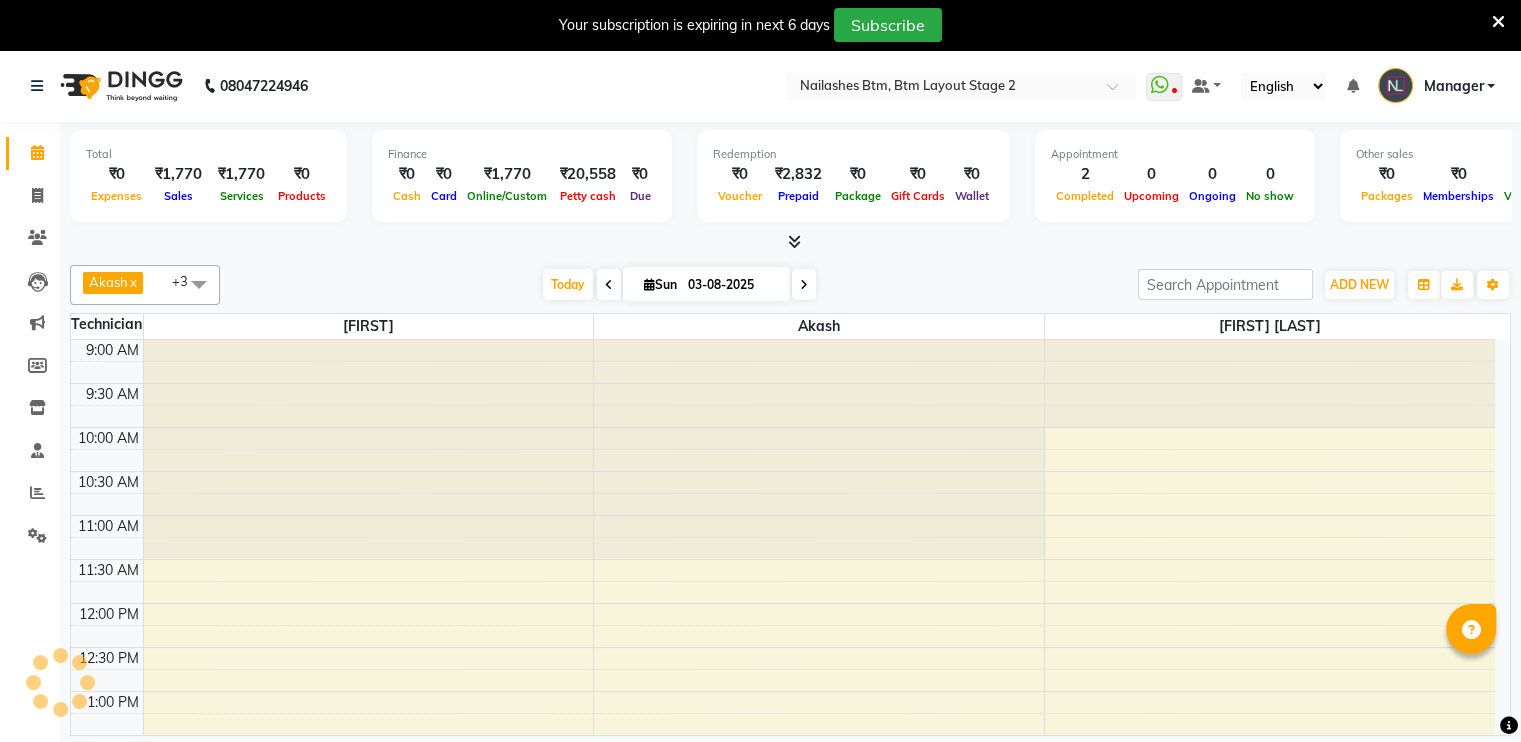 scroll, scrollTop: 0, scrollLeft: 0, axis: both 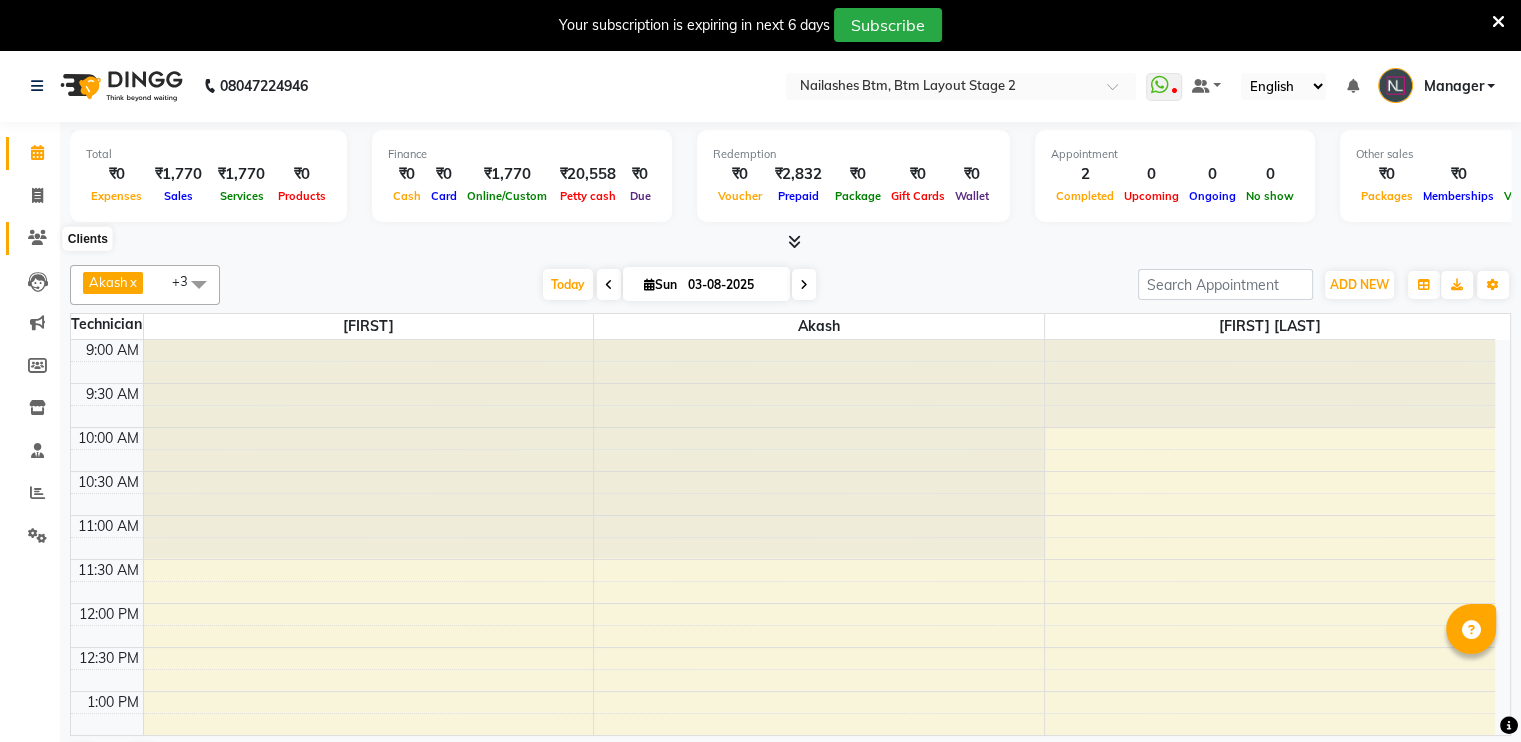 click 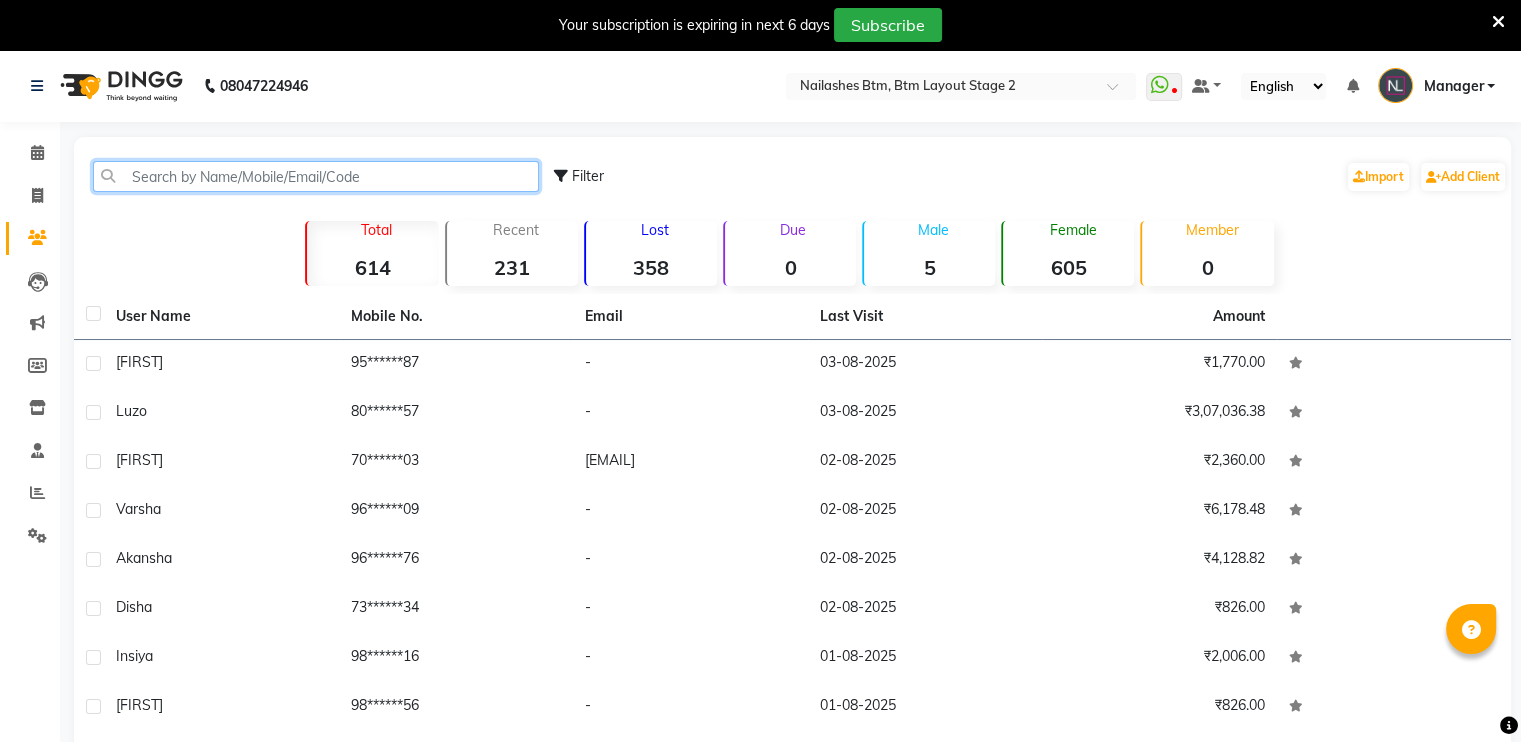 click 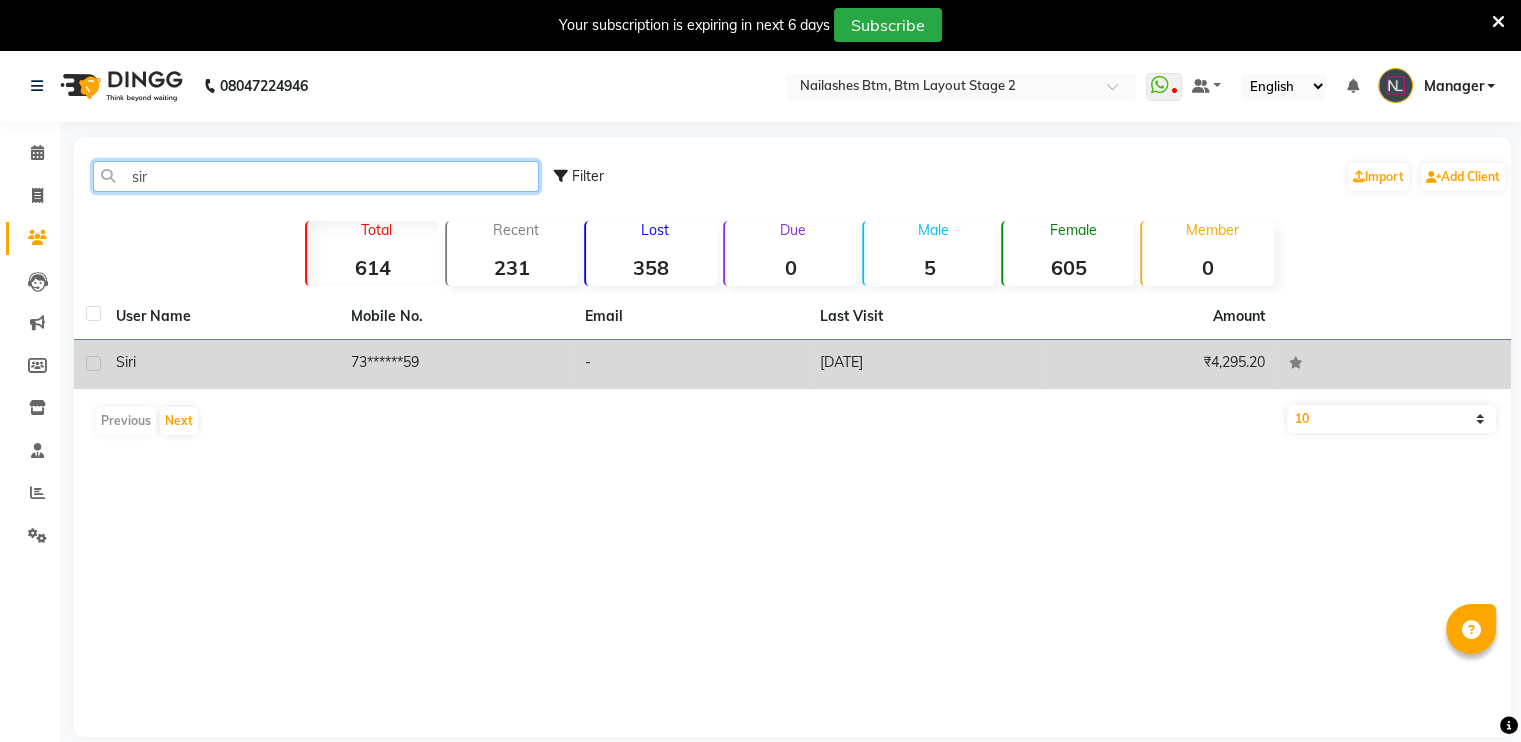 type on "sir" 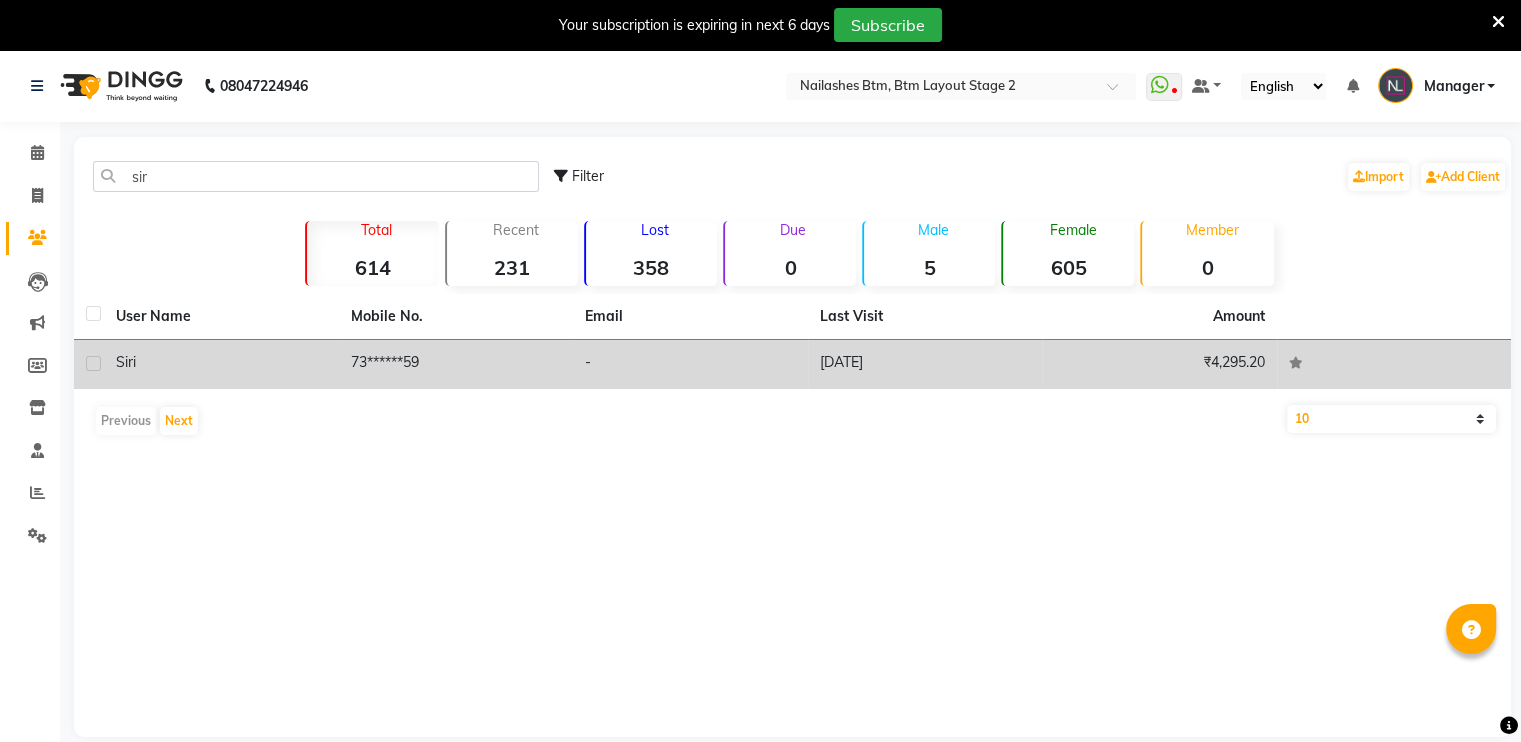 click on "Siri" 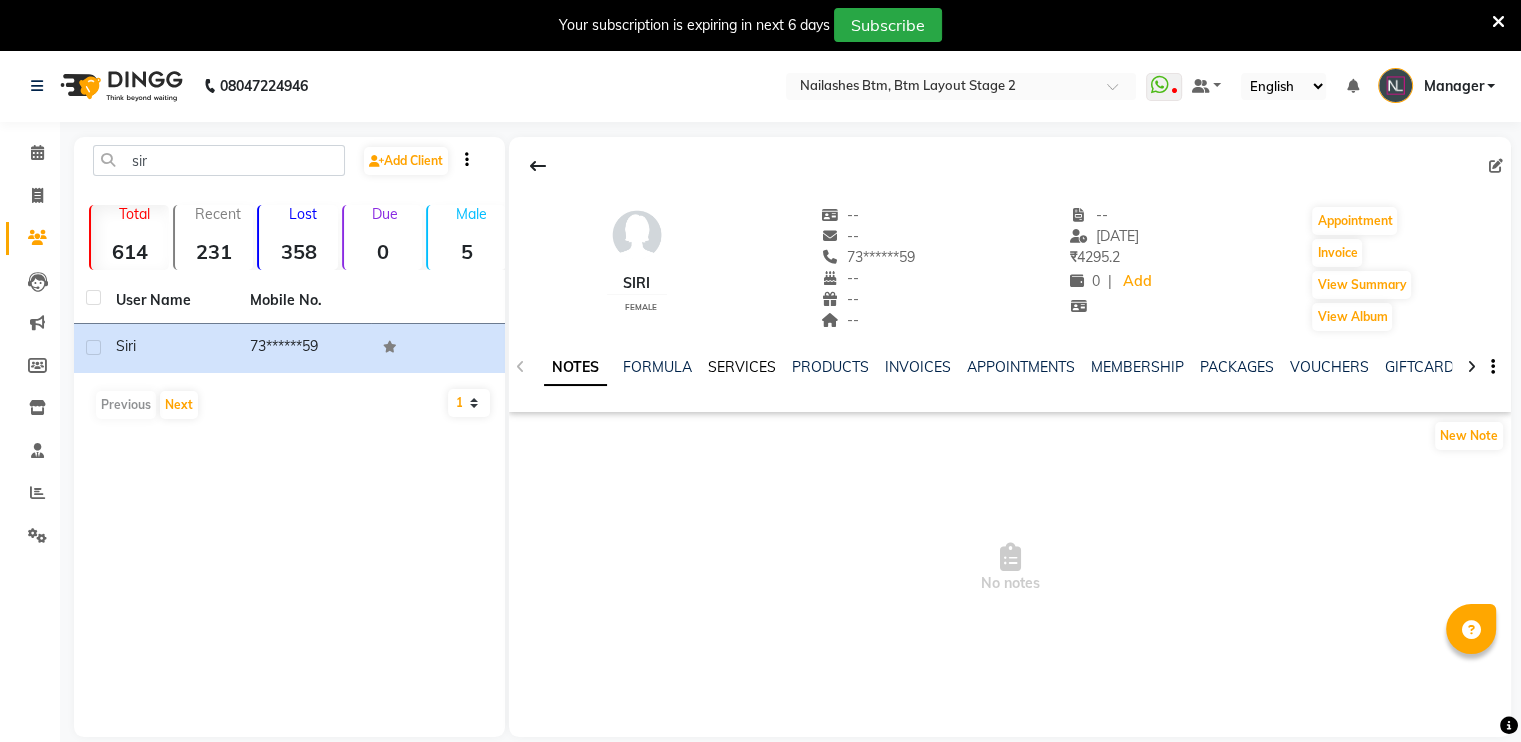click on "SERVICES" 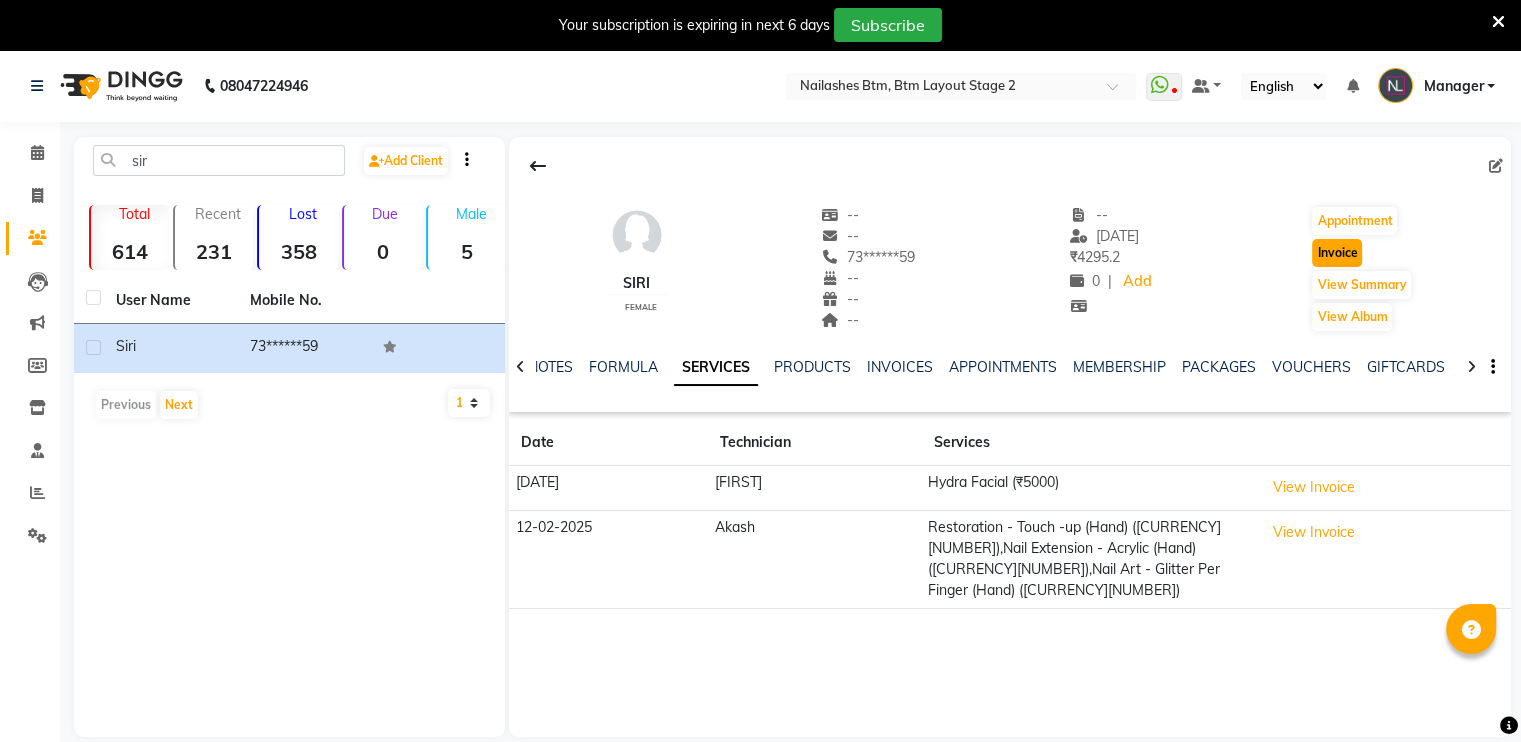 click on "Invoice" 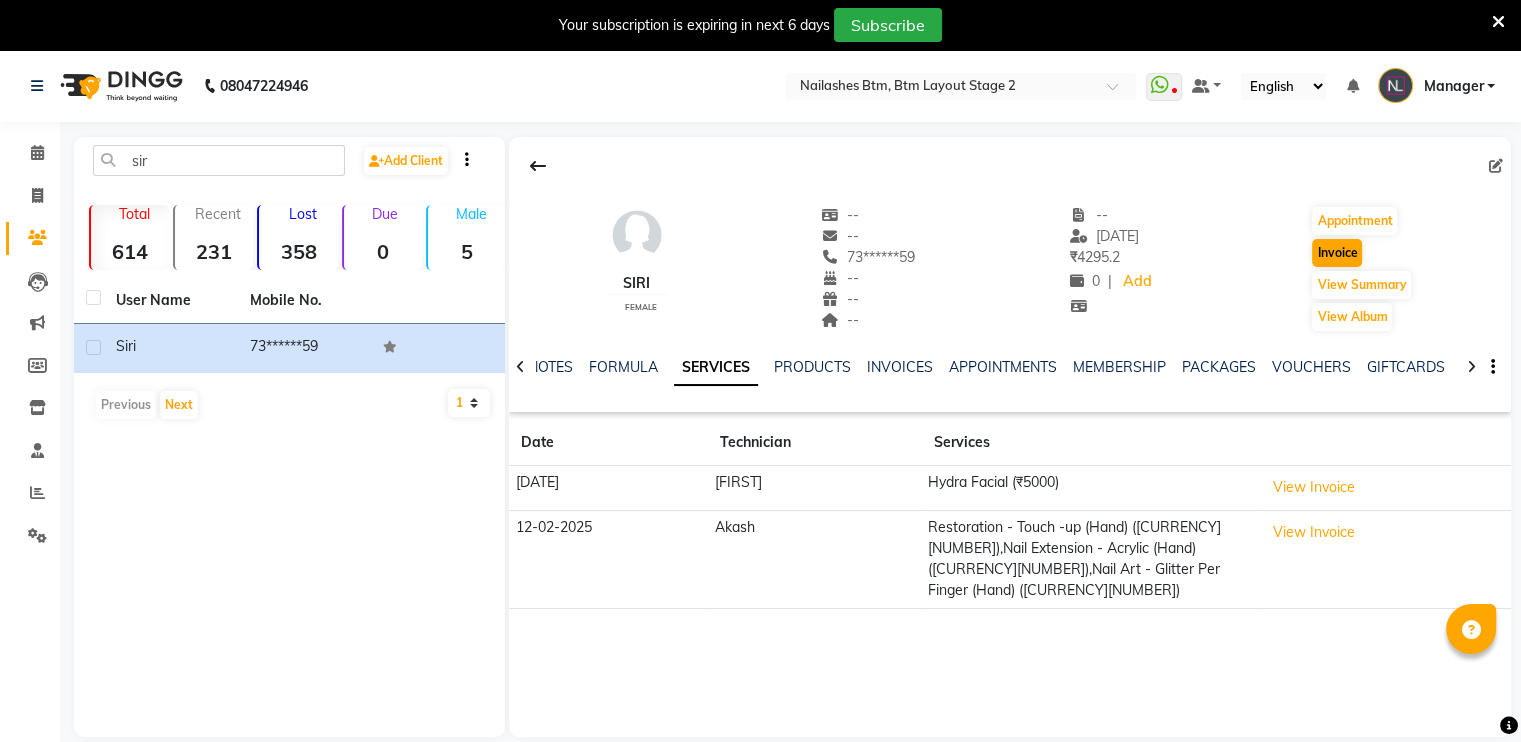 select on "6721" 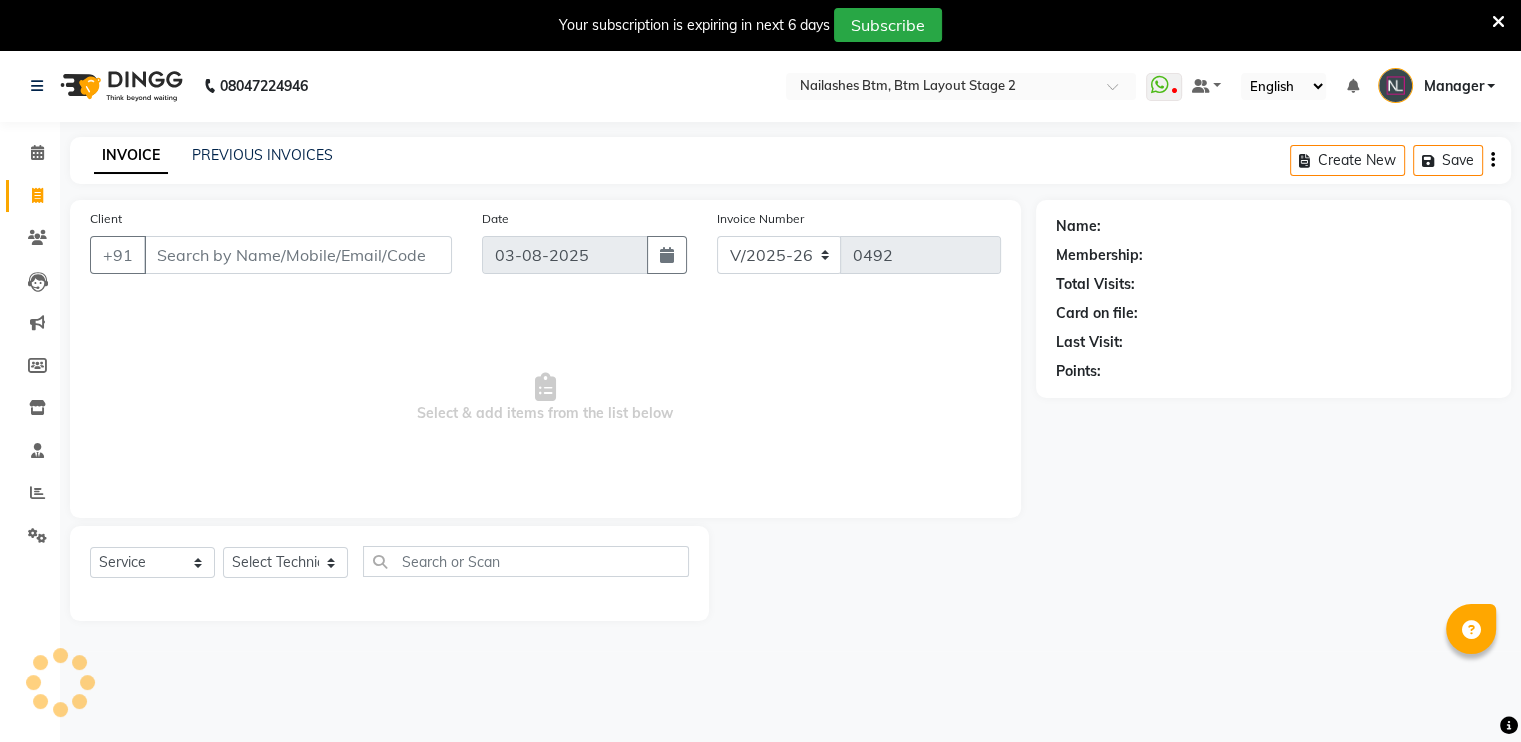 scroll, scrollTop: 50, scrollLeft: 0, axis: vertical 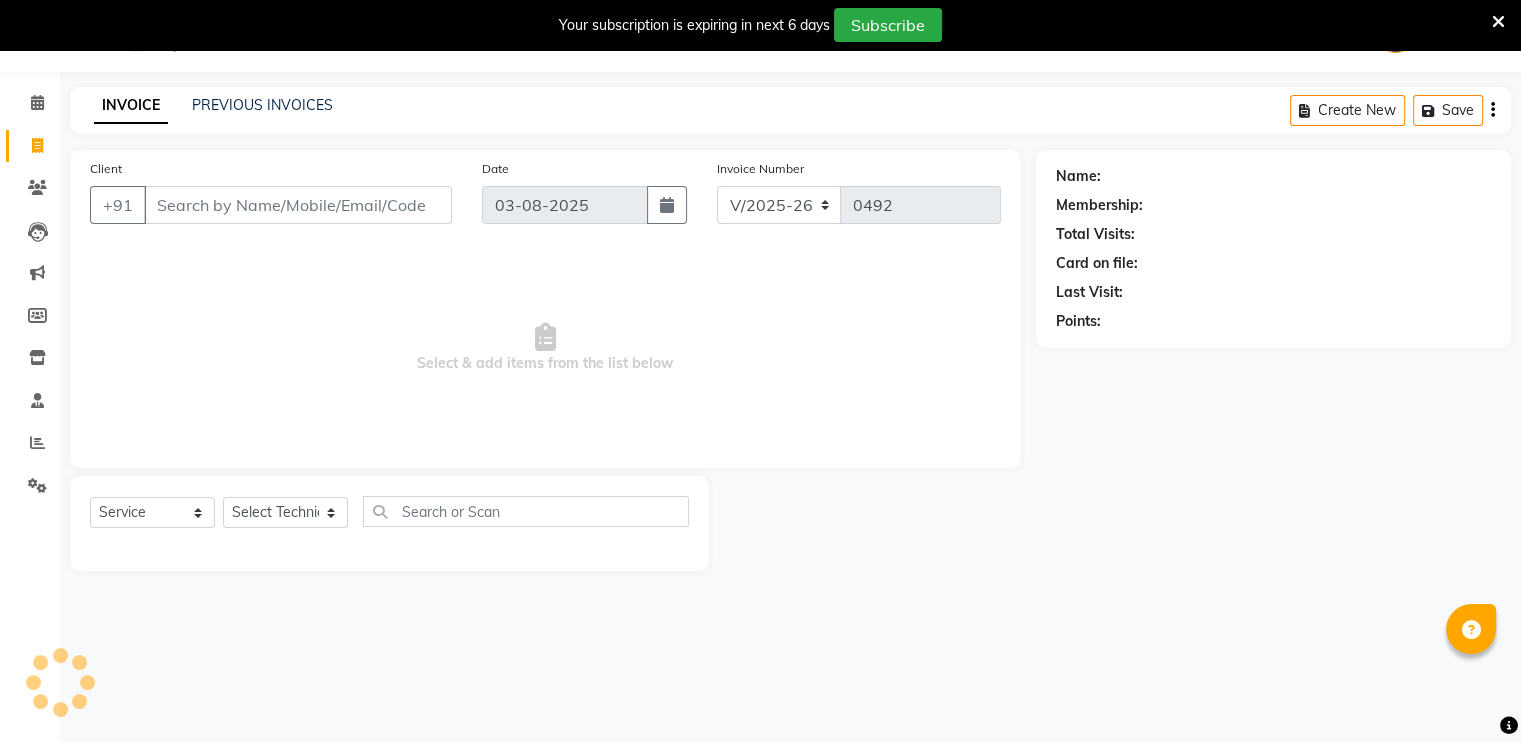 type on "73******59" 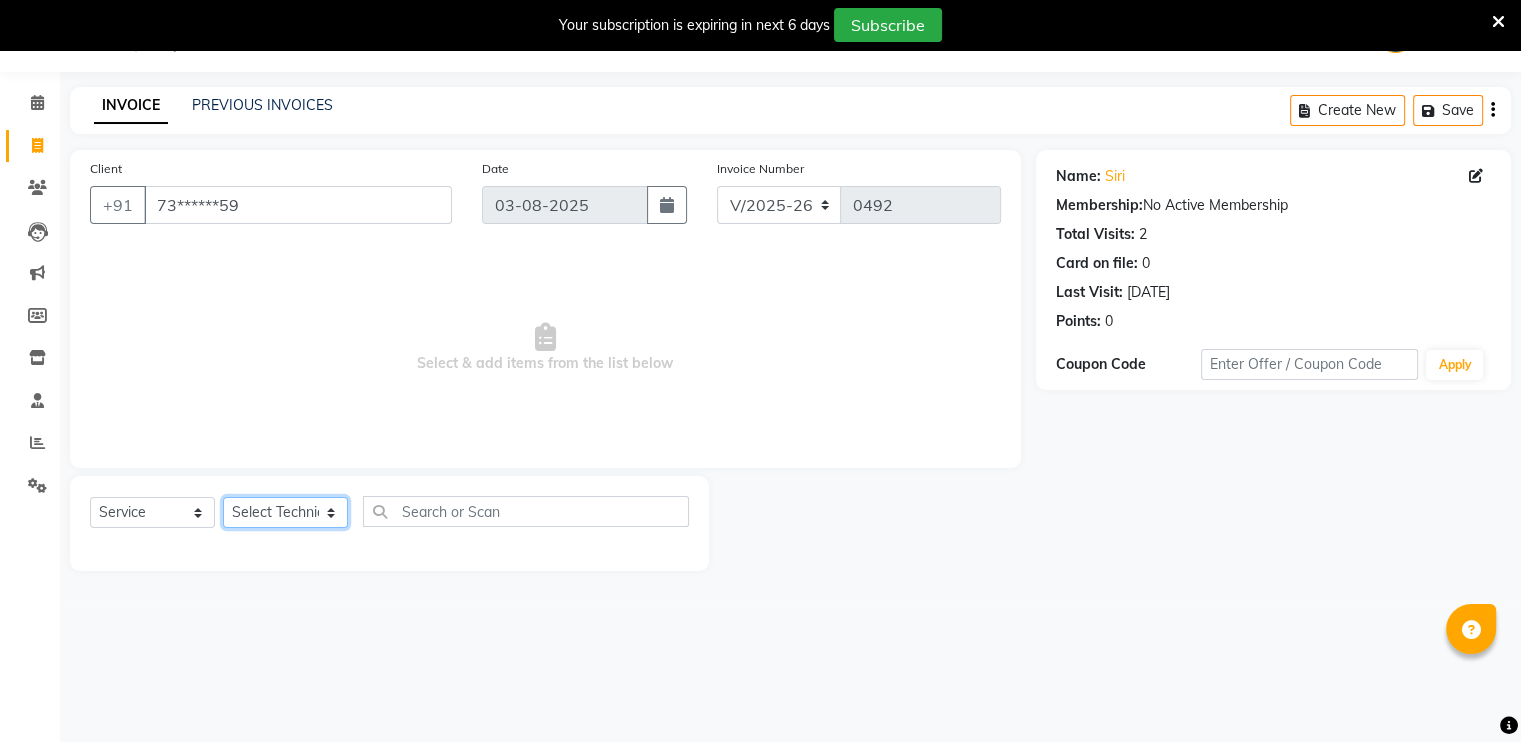 click on "Select Technician Akash Manager [FIRST] [FIRST] Priyanka" 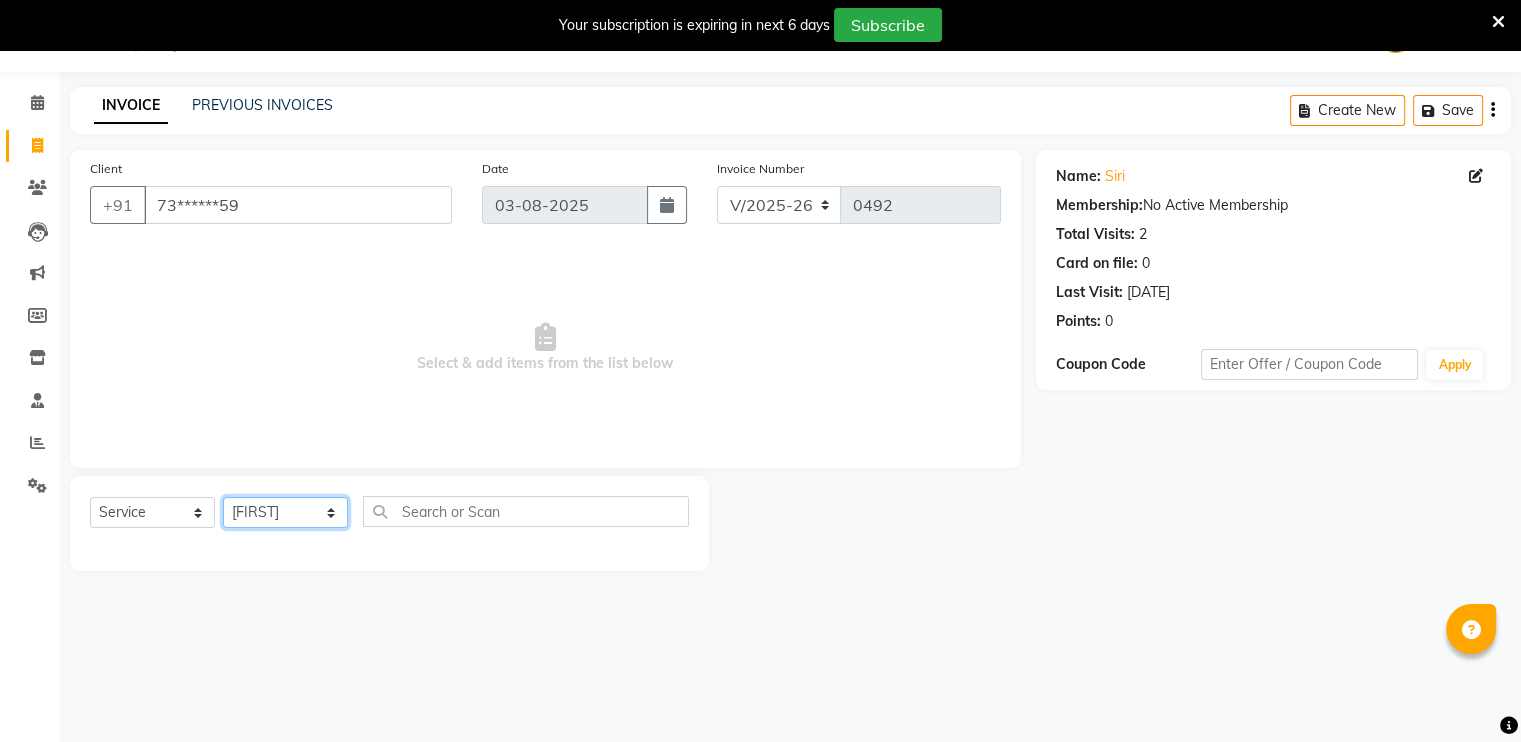 click on "Select Technician Akash Manager [FIRST] [FIRST] Priyanka" 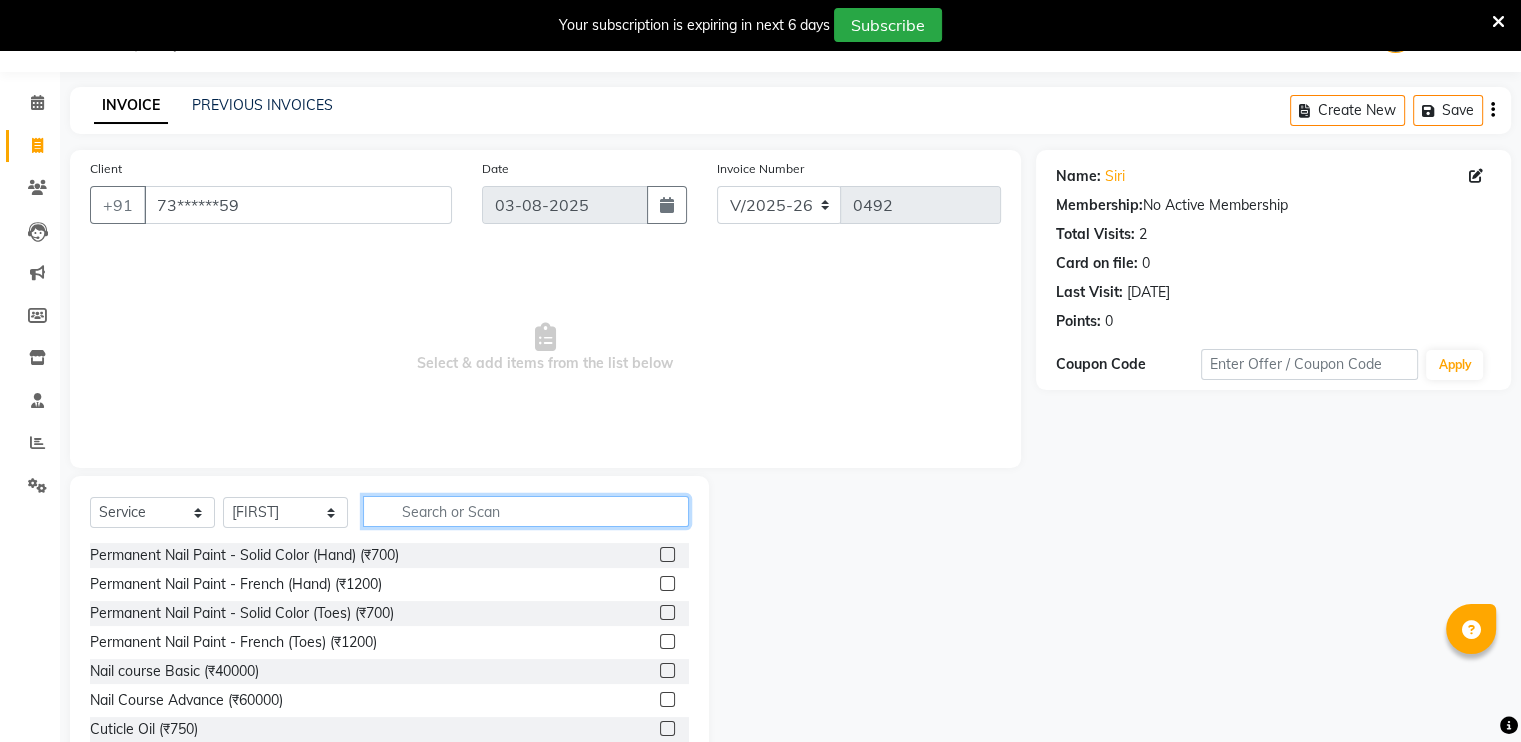 click 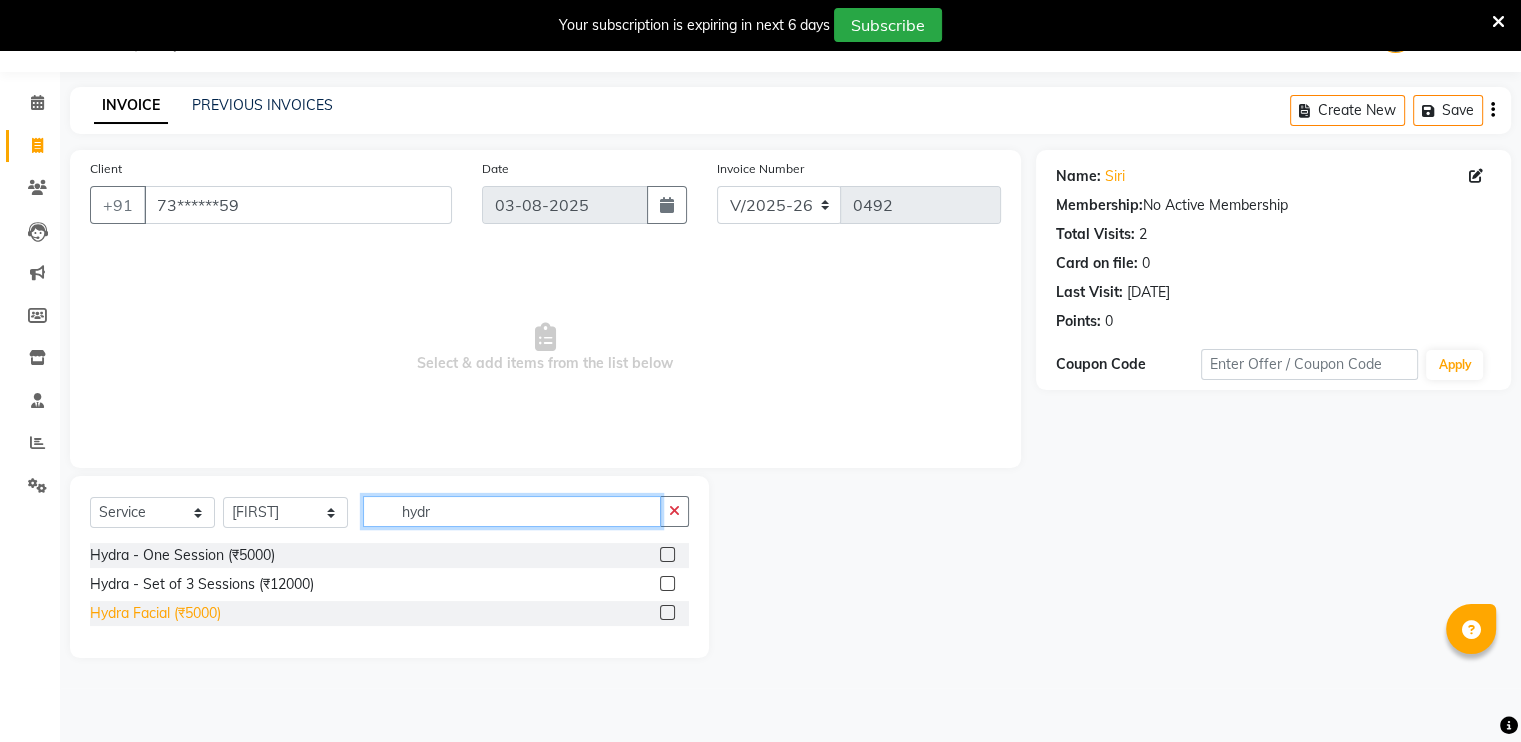 type on "hydr" 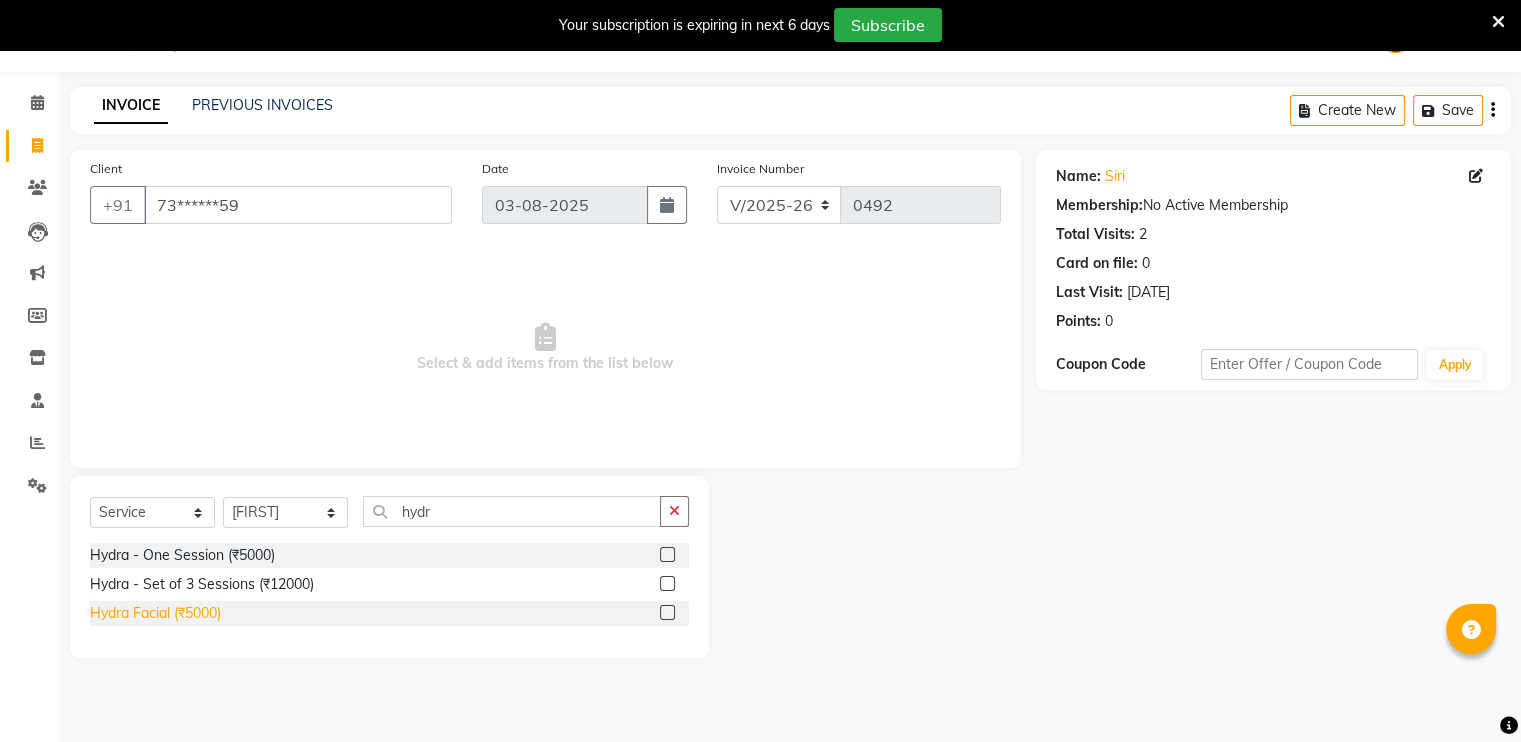 click on "Hydra Facial (₹5000)" 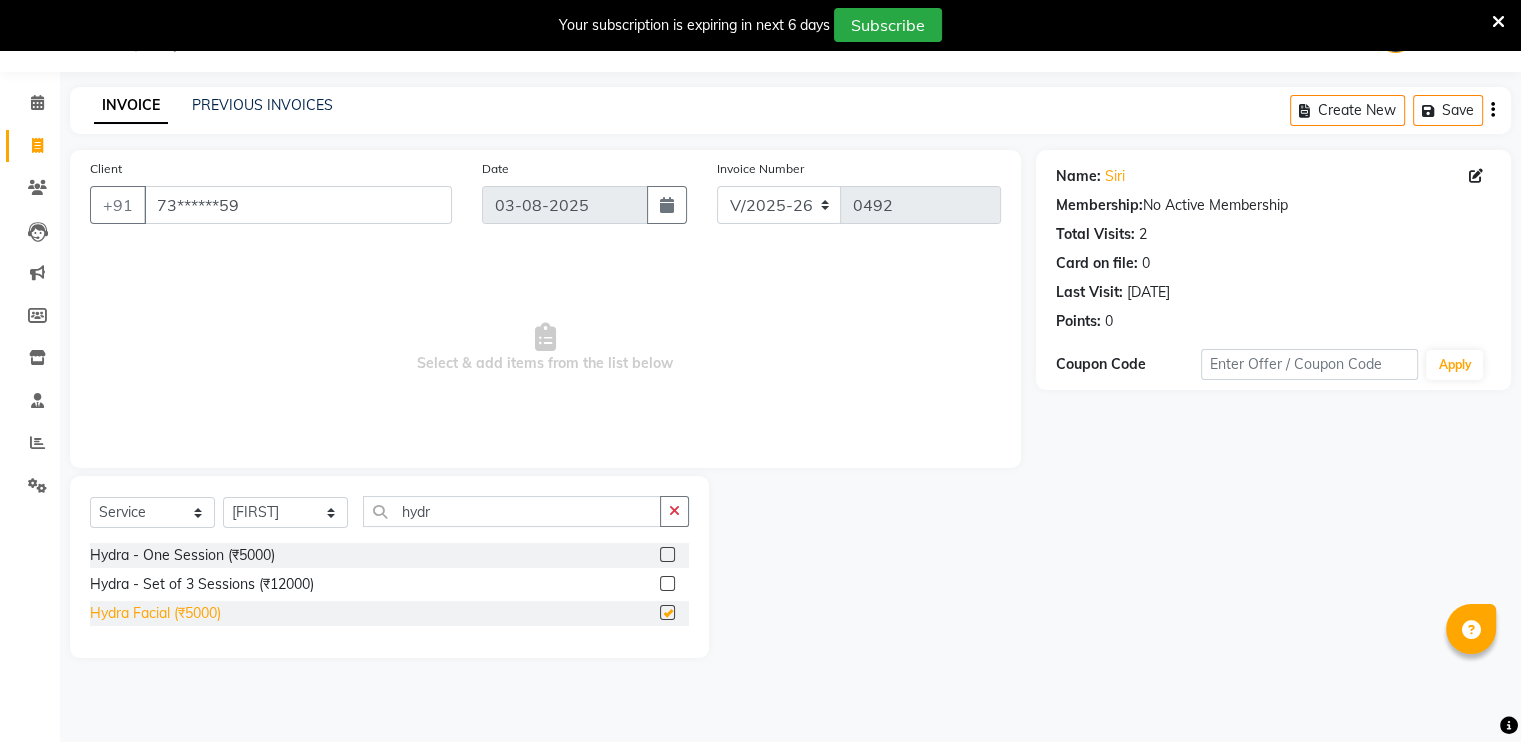 checkbox on "false" 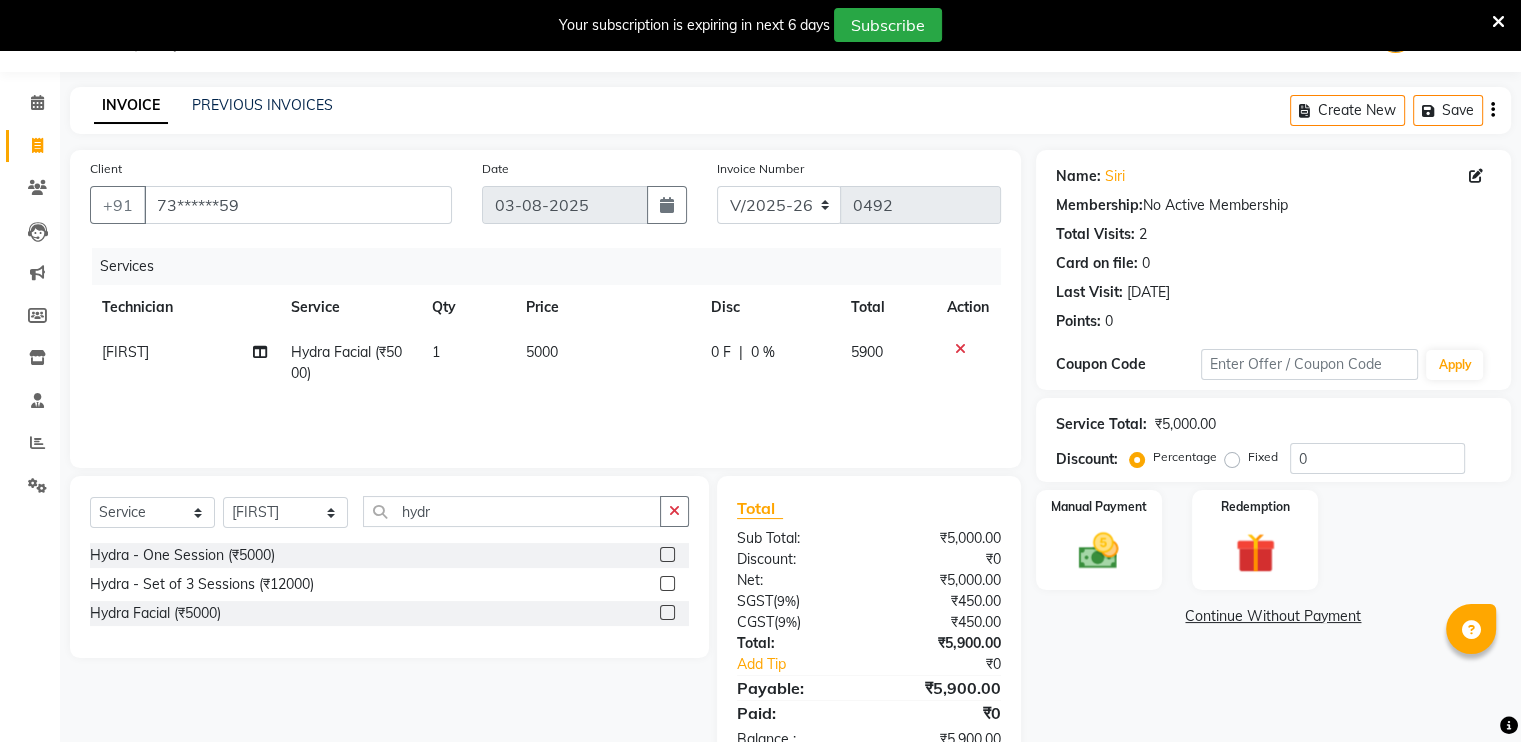 click on "5000" 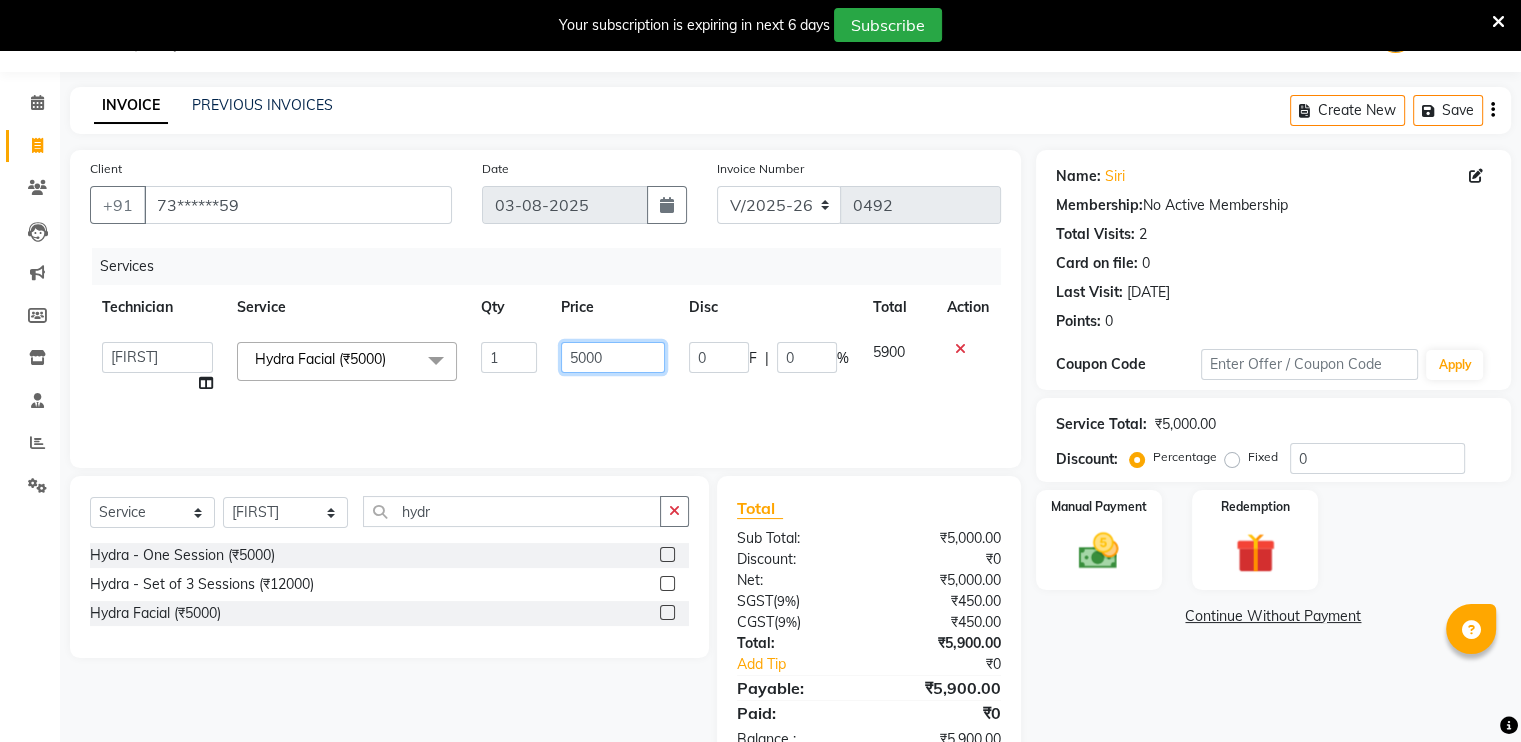 click on "5000" 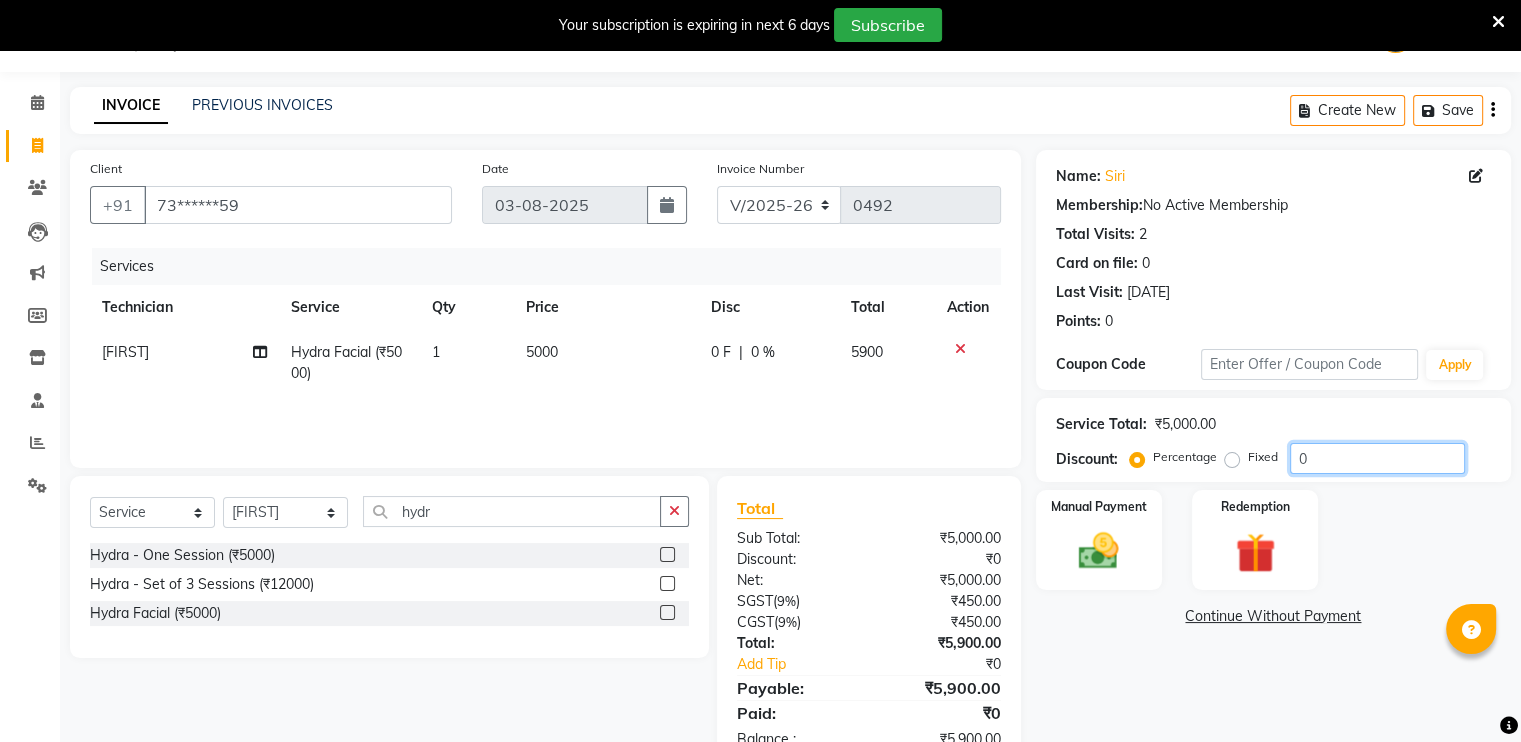 click on "0" 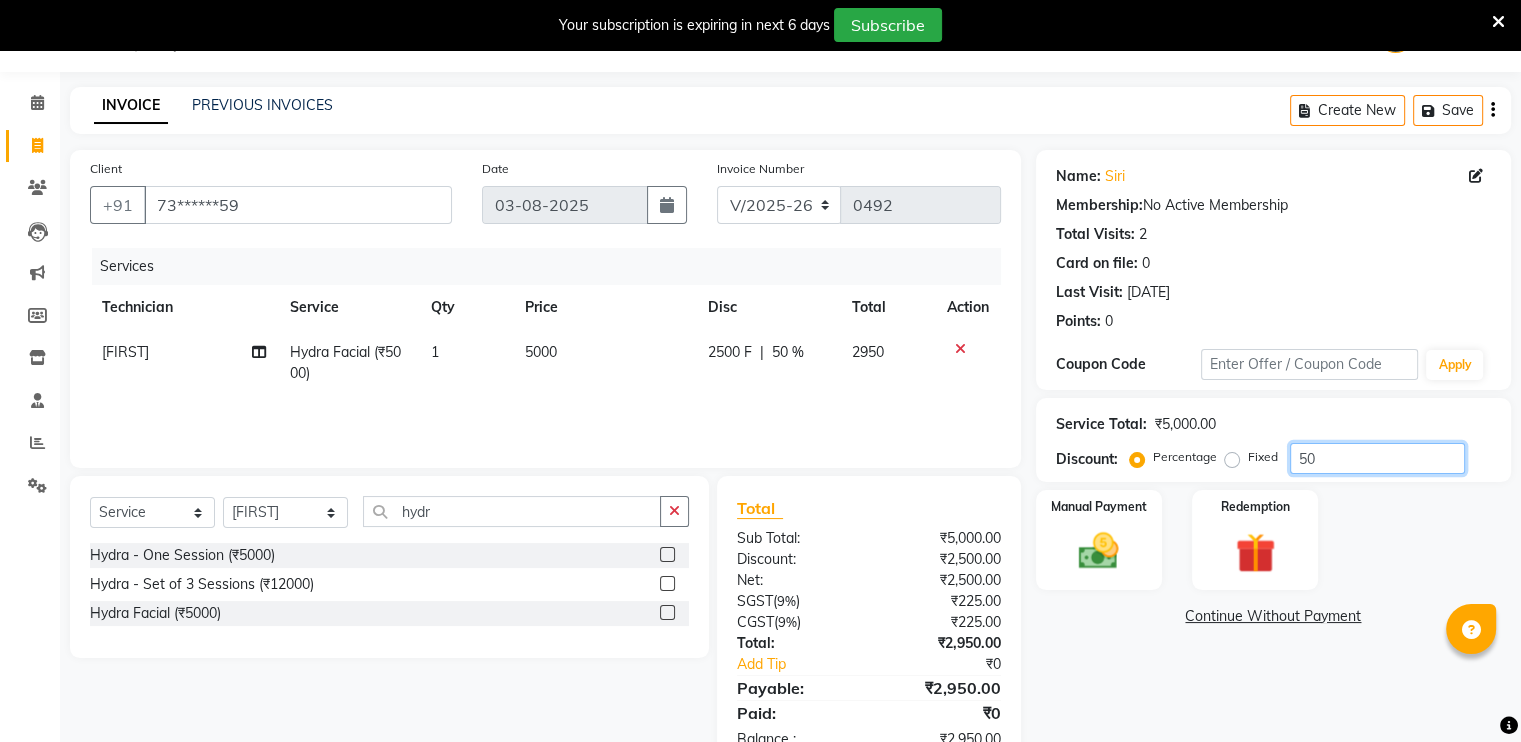 type on "50" 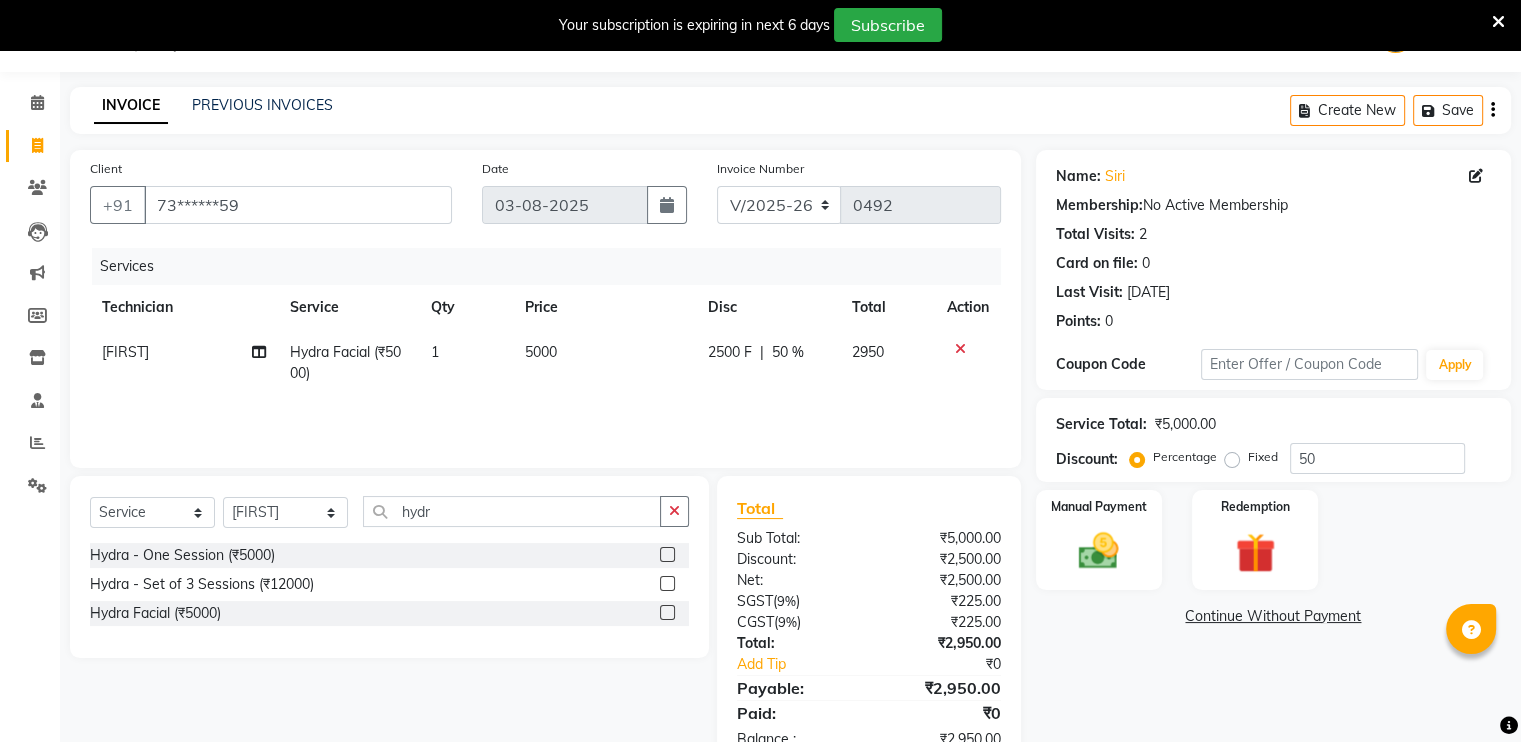 click on "Name: [FIRST]  Membership:  No Active Membership  Total Visits:  [NUMBER] Card on file:  [NUMBER] Last Visit:   [DATE] Points:   [NUMBER]  Coupon Code Apply Service Total:  [CURRENCY][NUMBER]  Discount:  Percentage   Fixed  [NUMBER] Manual Payment Redemption  Continue Without Payment" 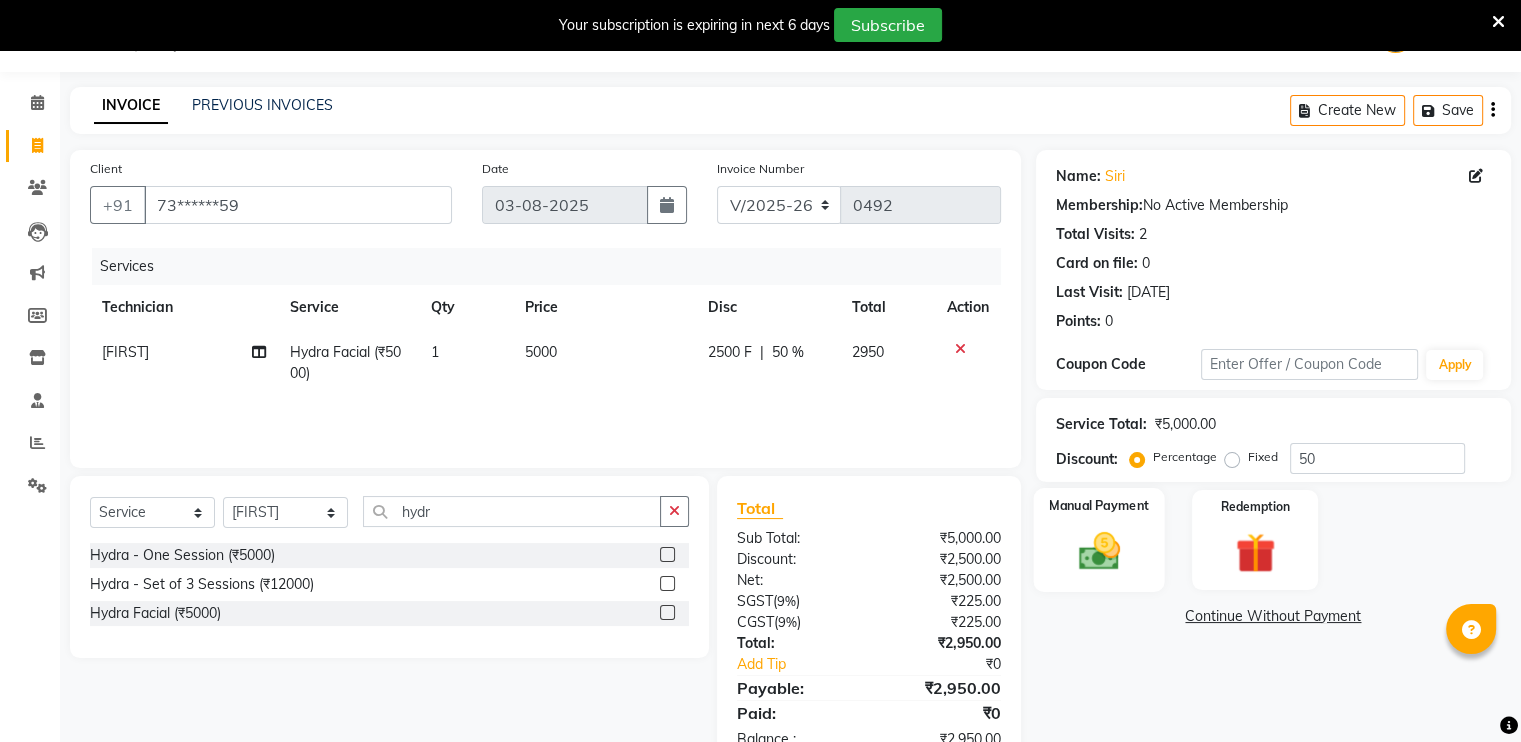 click 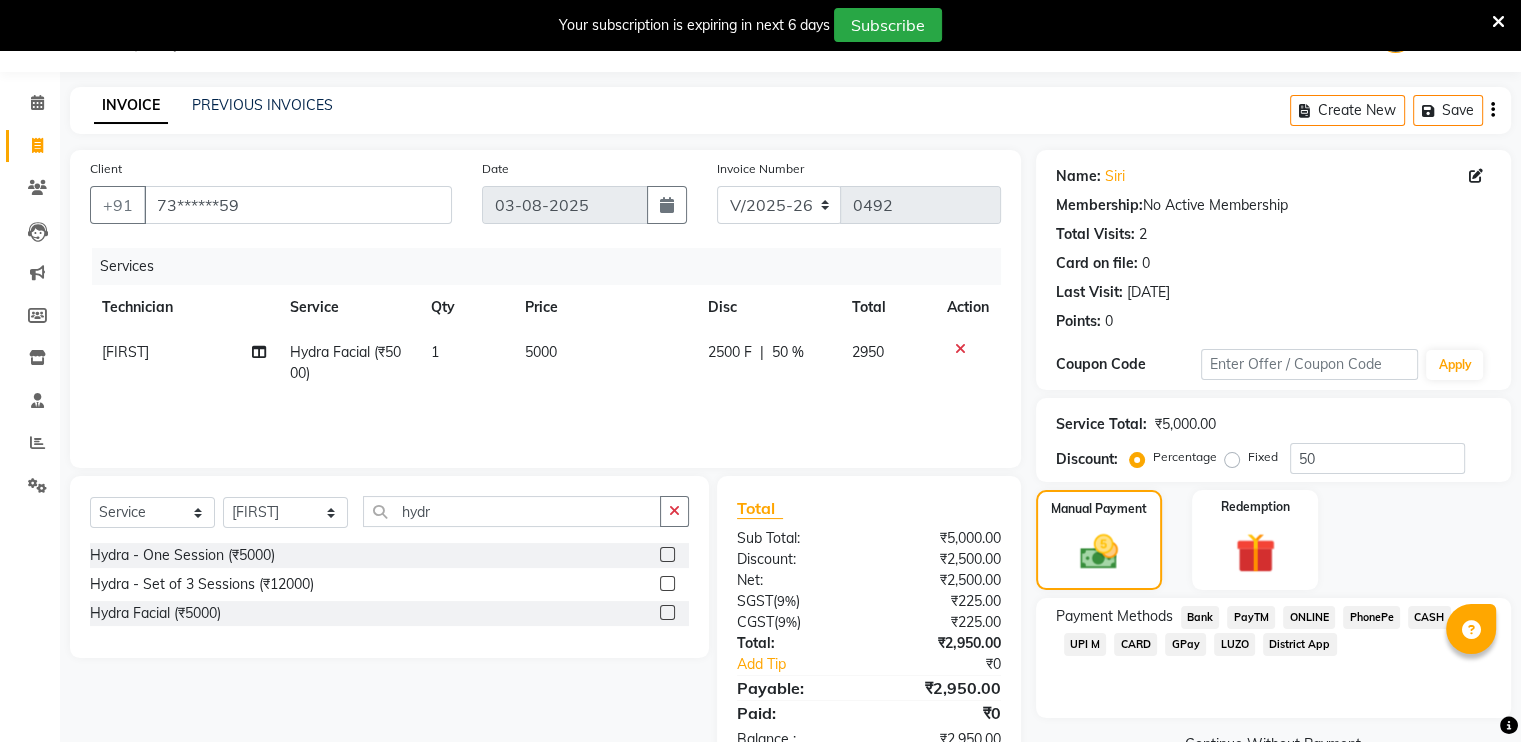 click on "GPay" 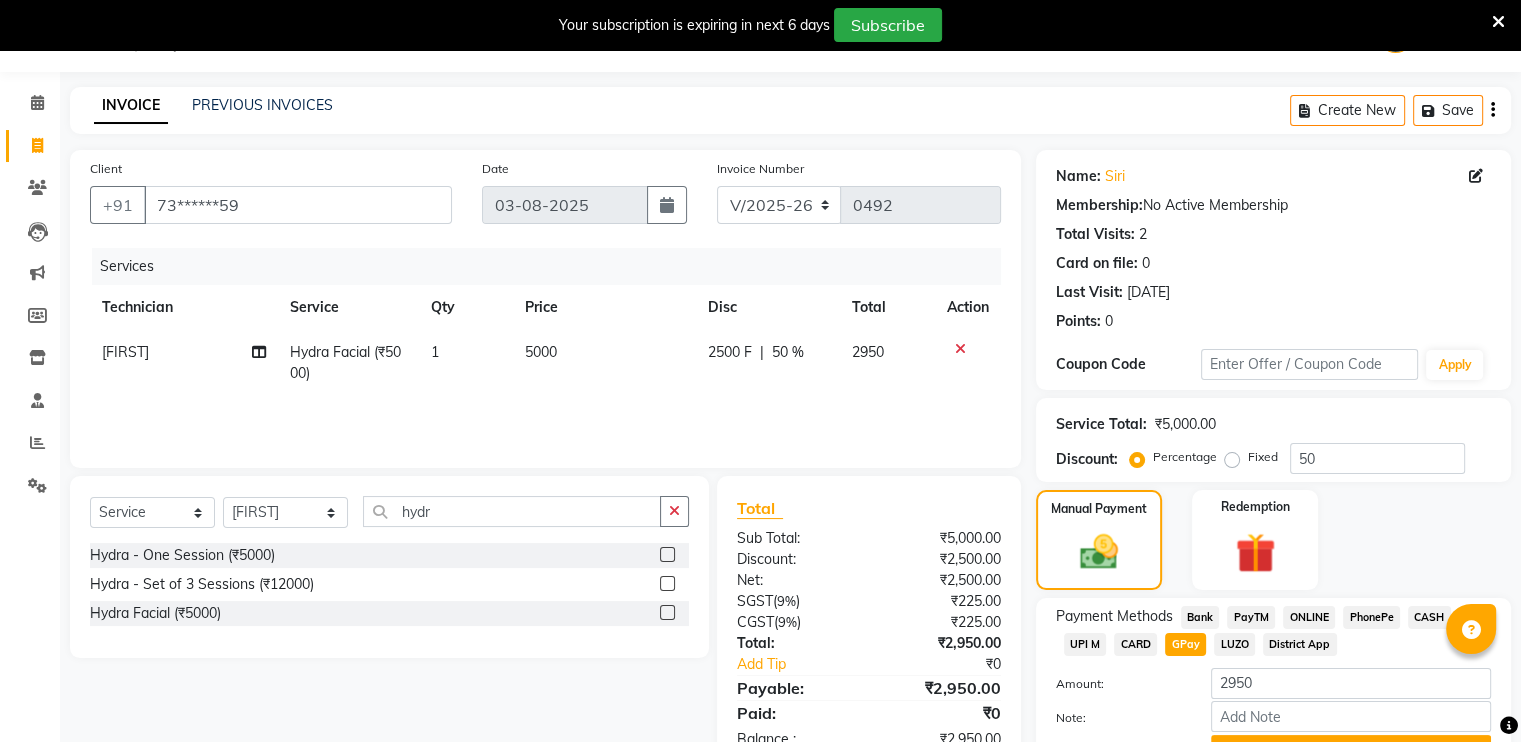 scroll, scrollTop: 154, scrollLeft: 0, axis: vertical 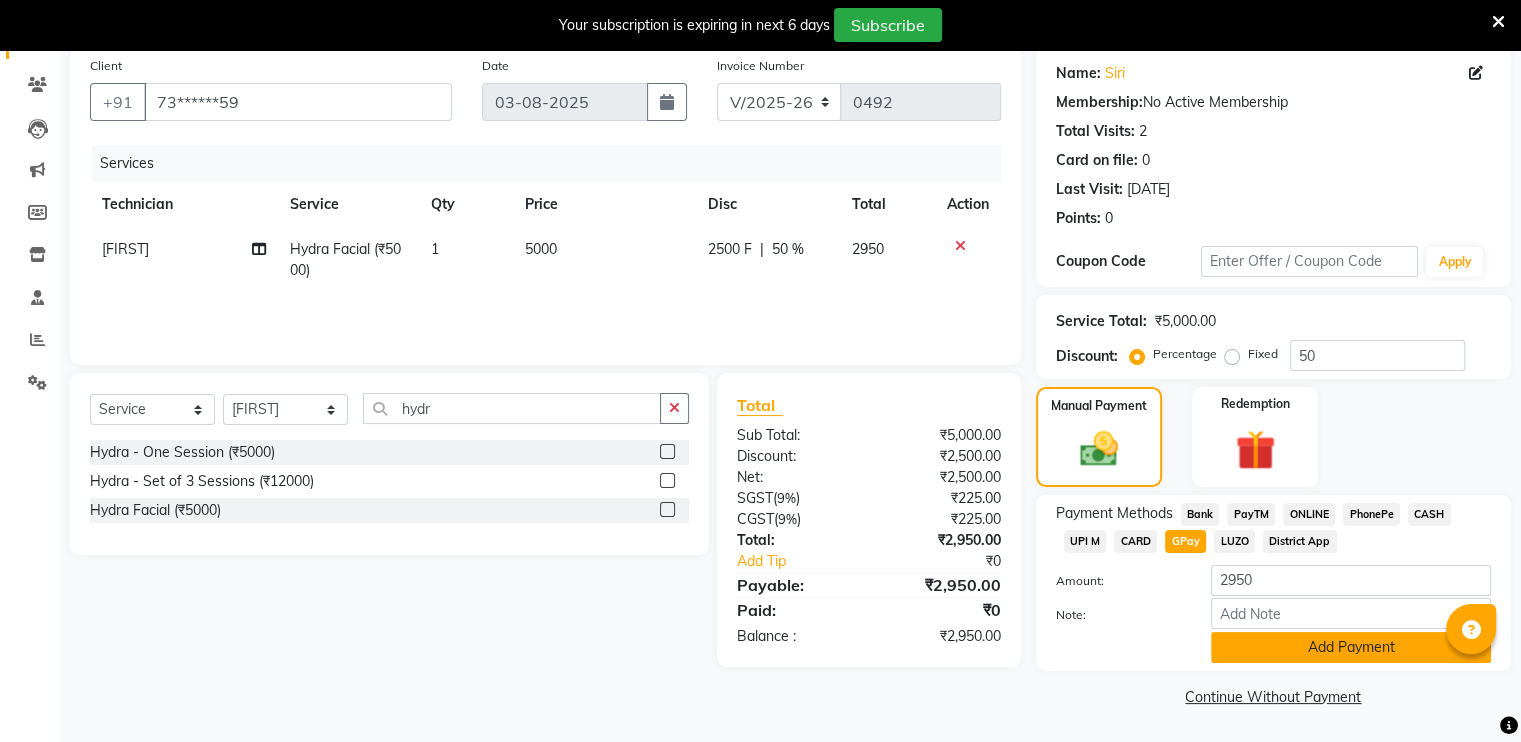 click on "Add Payment" 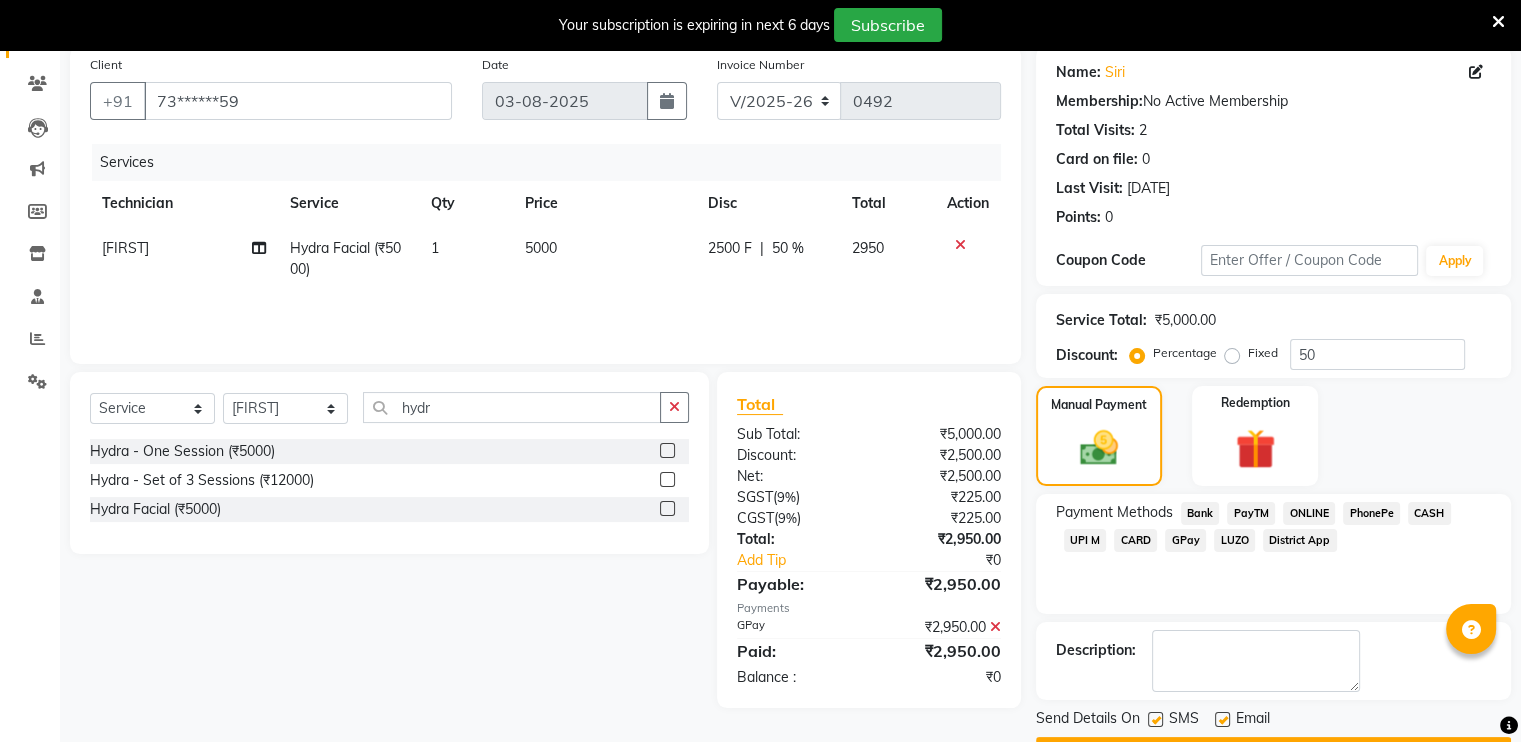 scroll, scrollTop: 204, scrollLeft: 0, axis: vertical 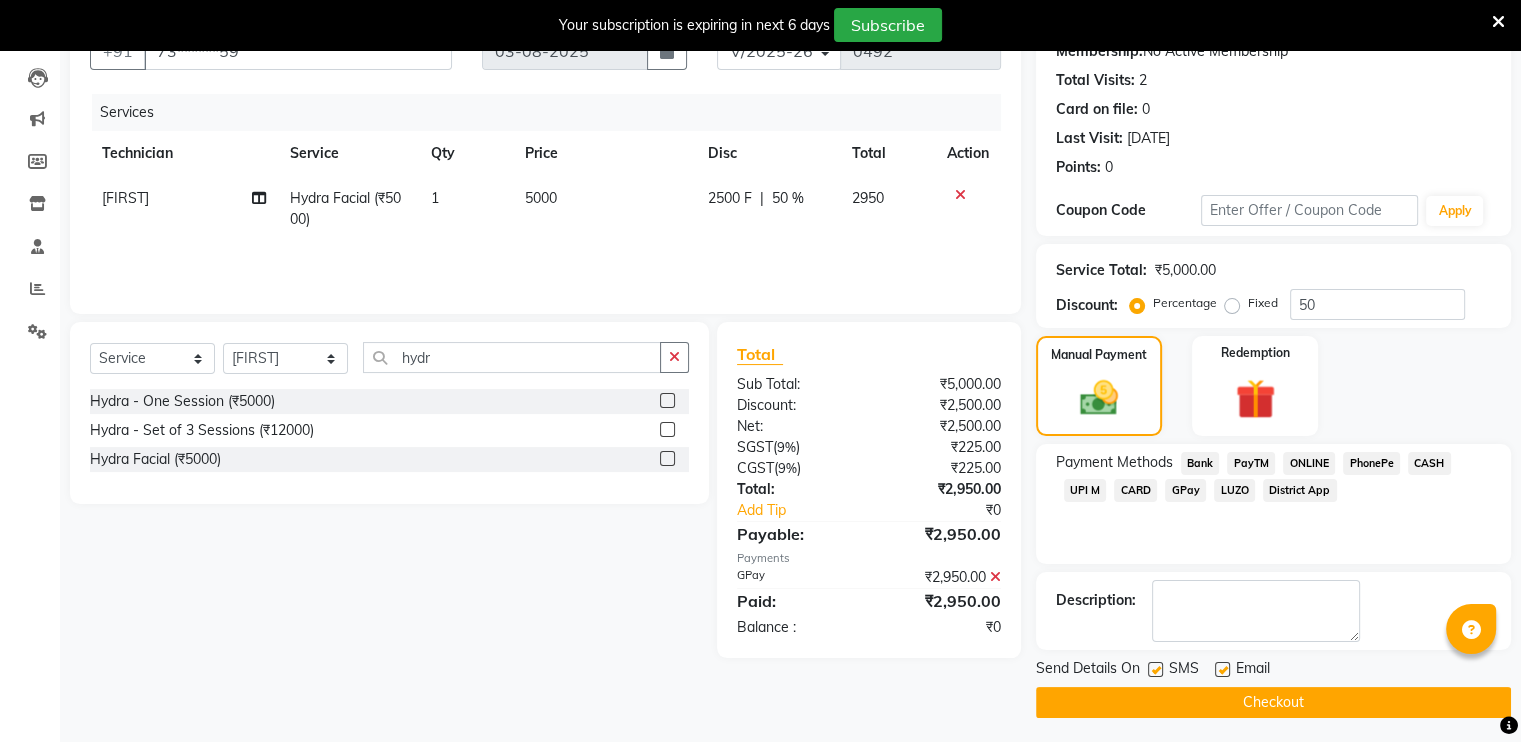 click on "Checkout" 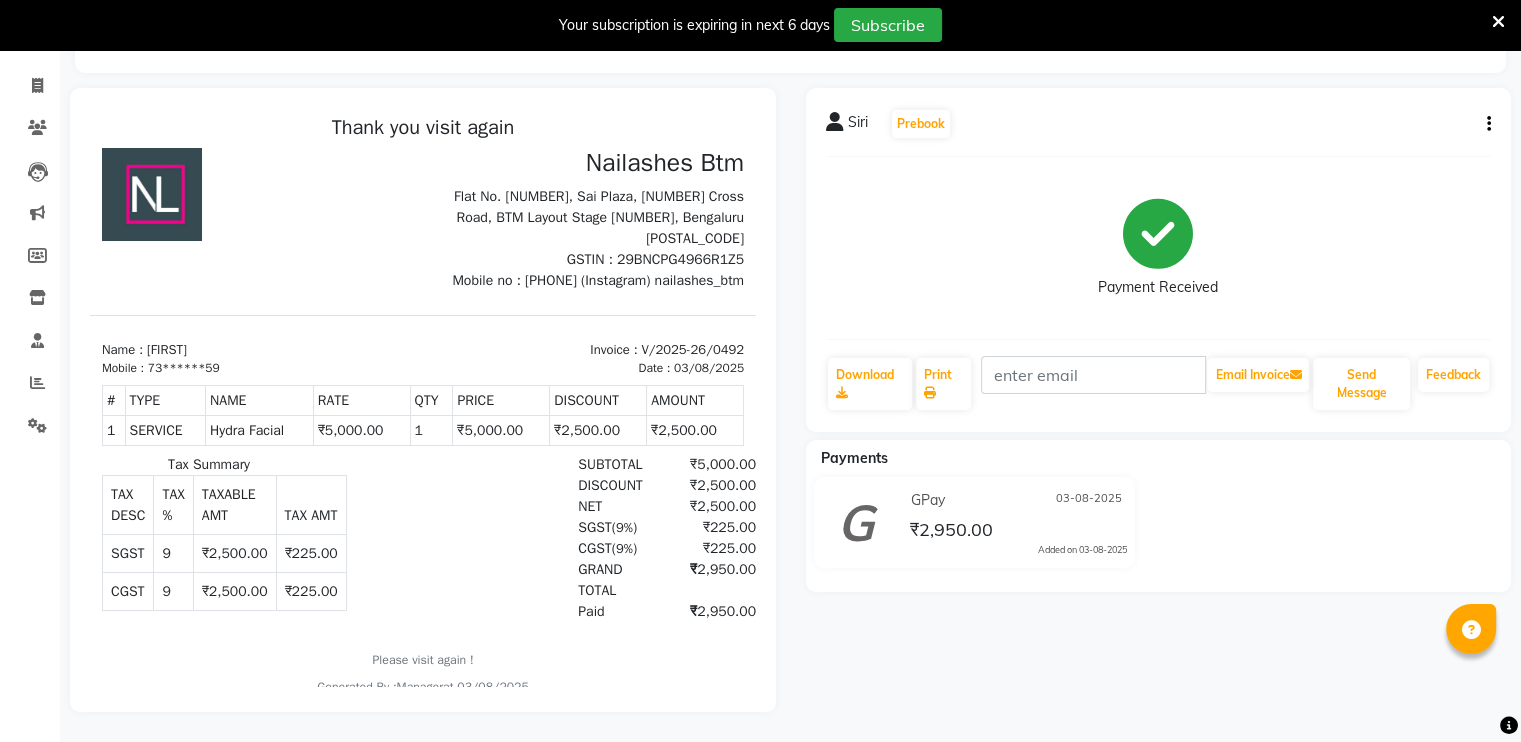 scroll, scrollTop: 0, scrollLeft: 0, axis: both 